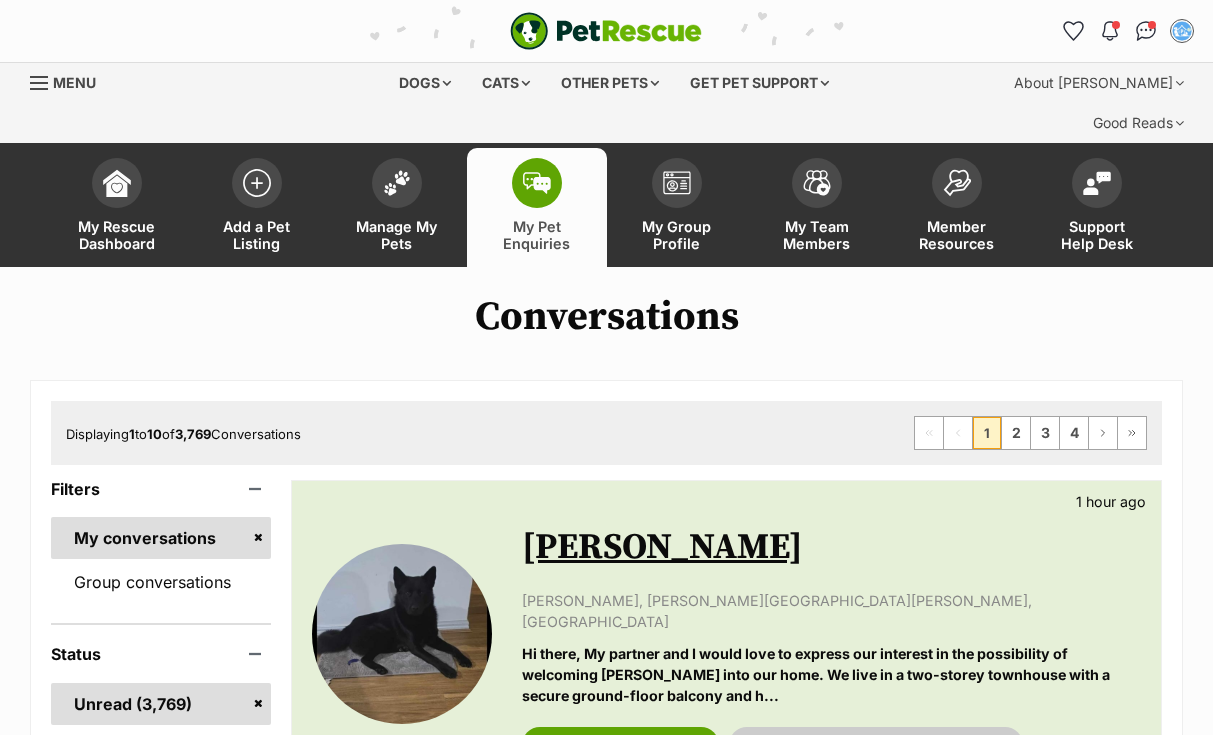 scroll, scrollTop: 0, scrollLeft: 0, axis: both 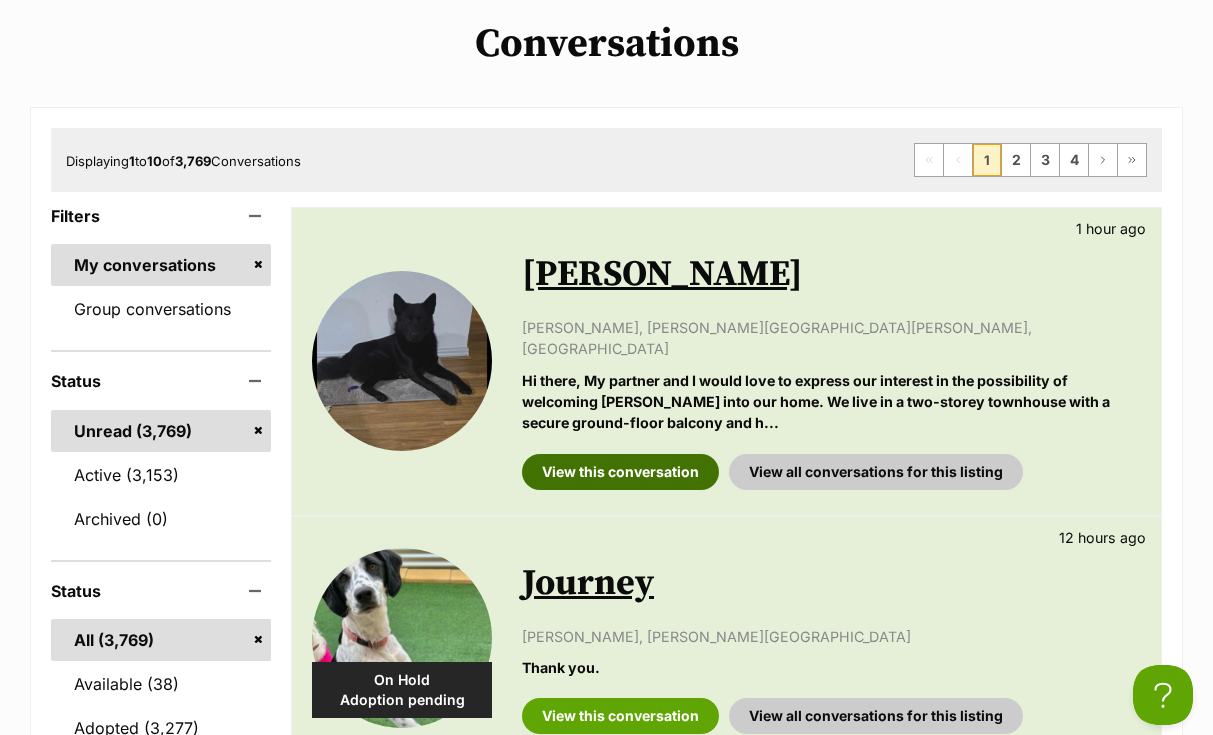 click on "View this conversation" at bounding box center (620, 472) 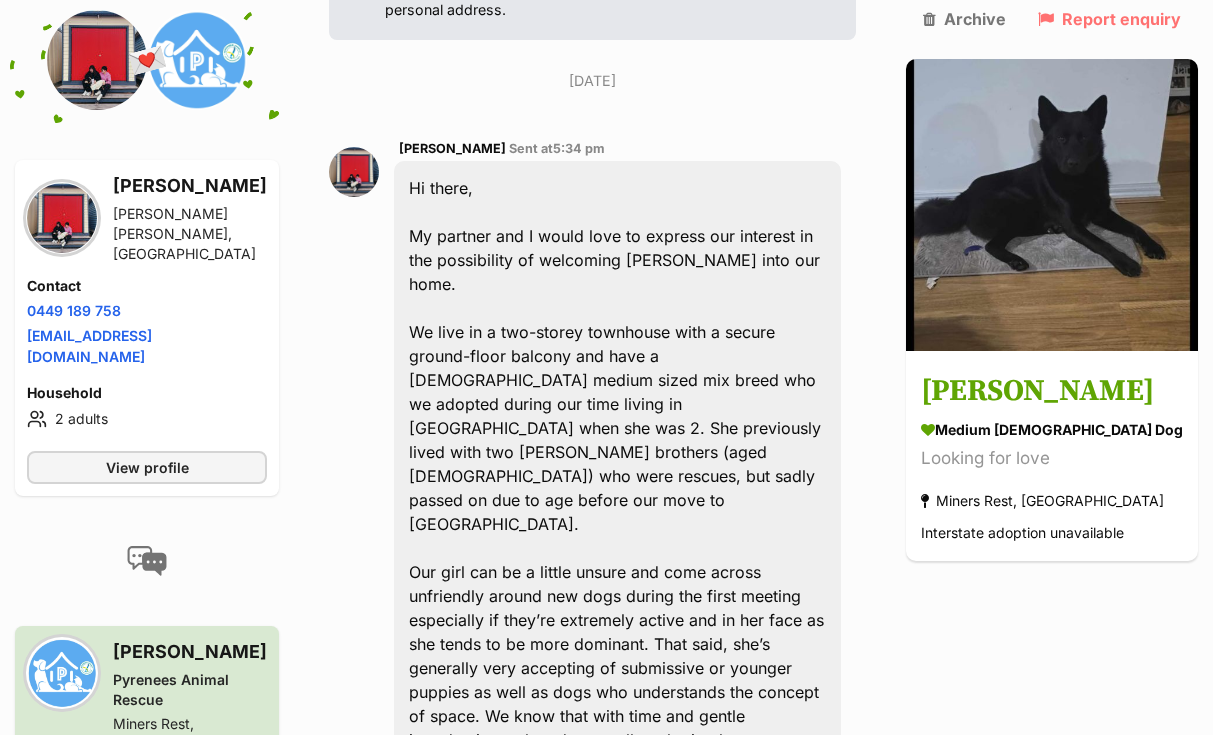 scroll, scrollTop: 0, scrollLeft: 0, axis: both 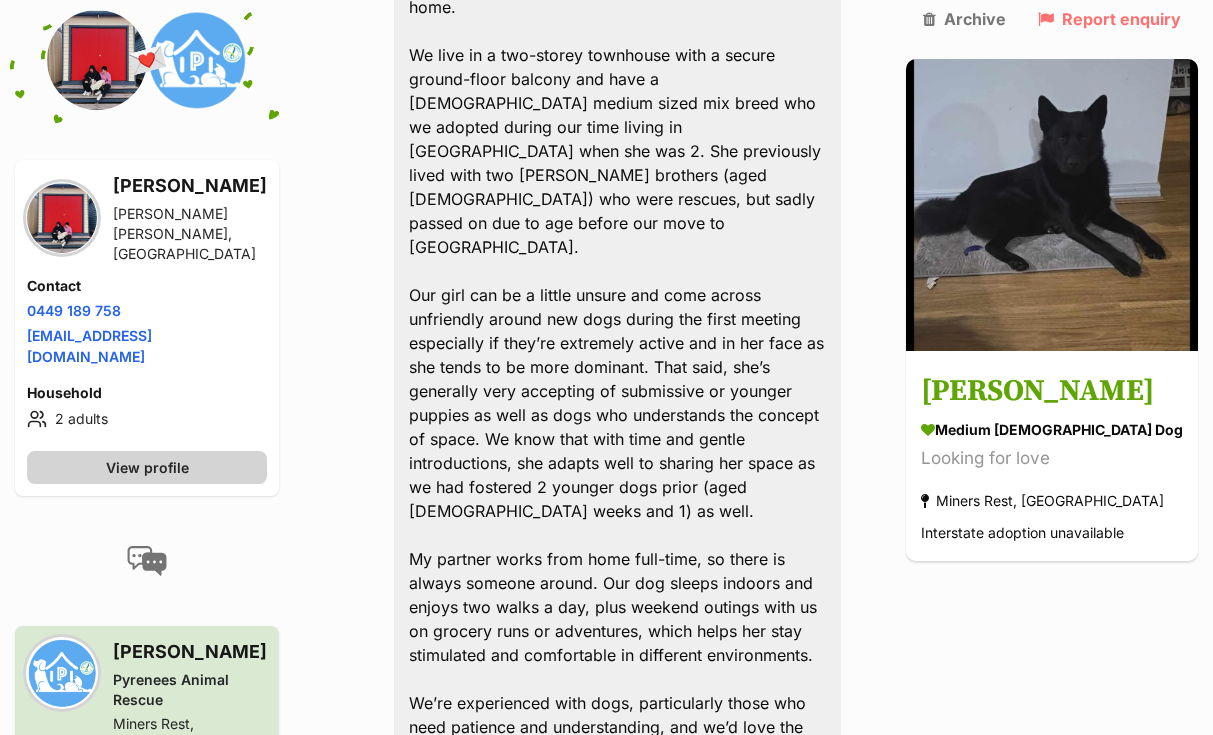 click on "View profile" at bounding box center (147, 467) 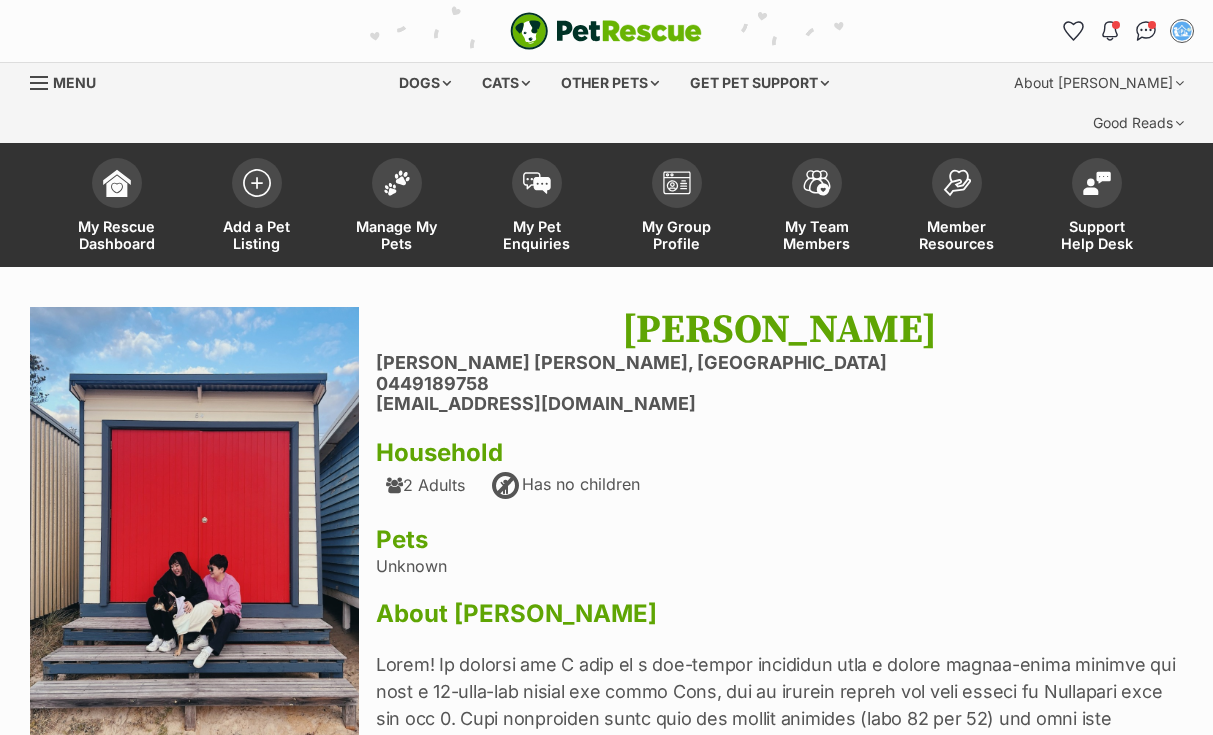 scroll, scrollTop: 0, scrollLeft: 0, axis: both 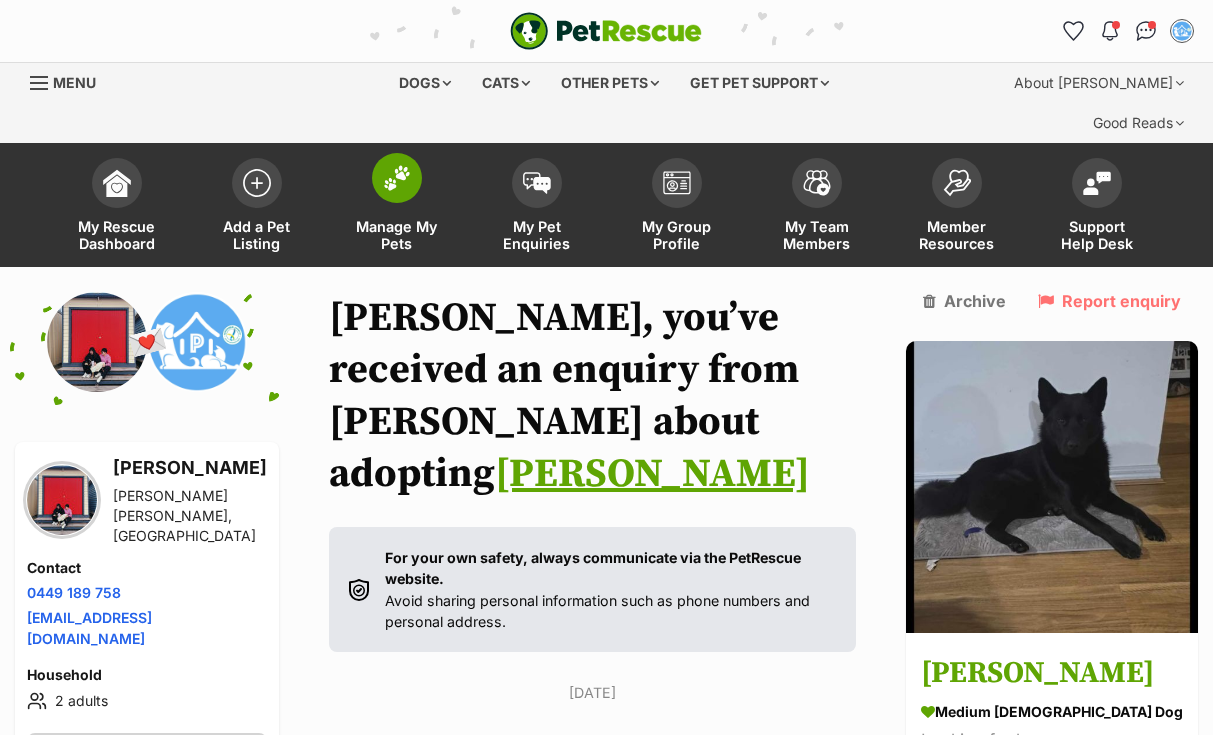 click at bounding box center (397, 178) 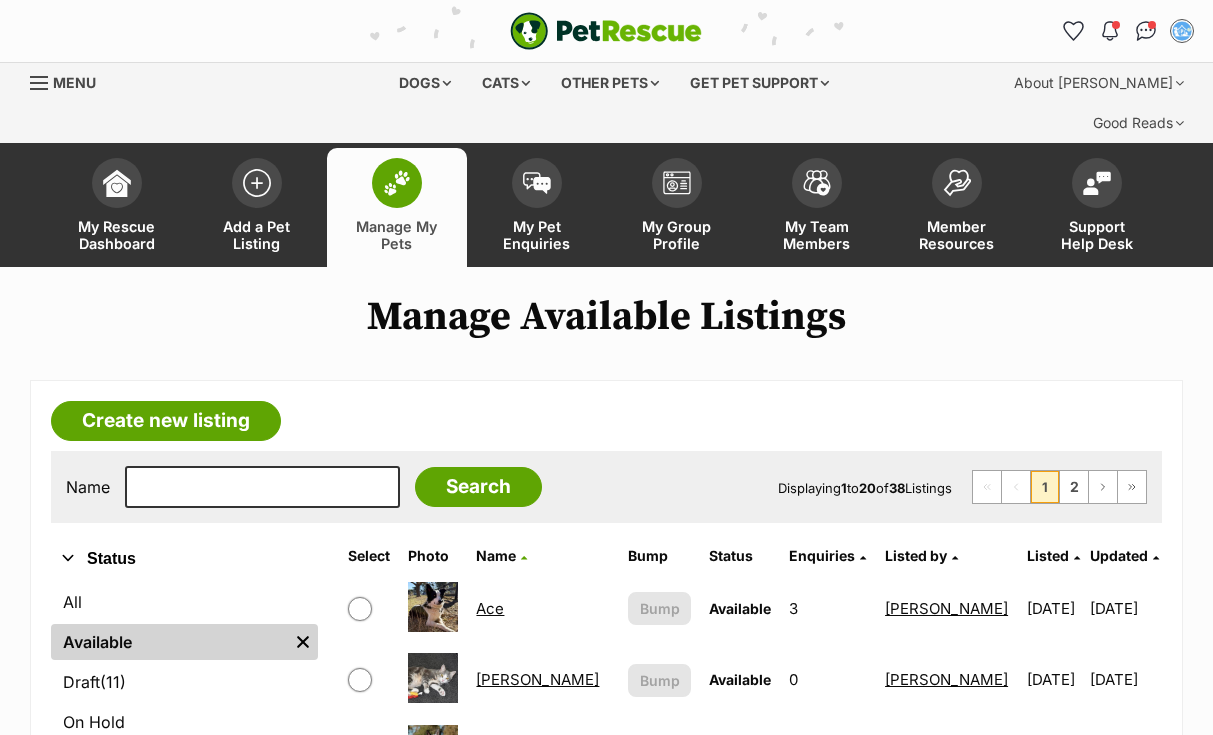 scroll, scrollTop: 0, scrollLeft: 0, axis: both 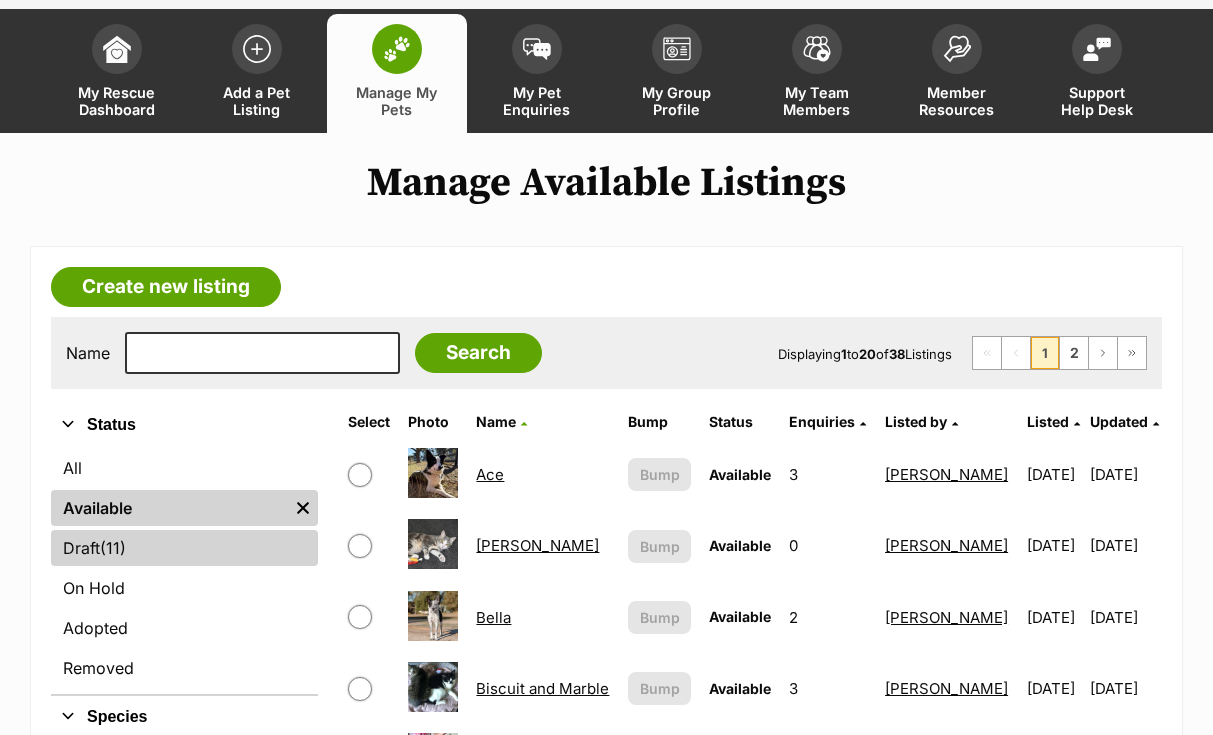 click on "Draft
(11)
Items" at bounding box center (184, 548) 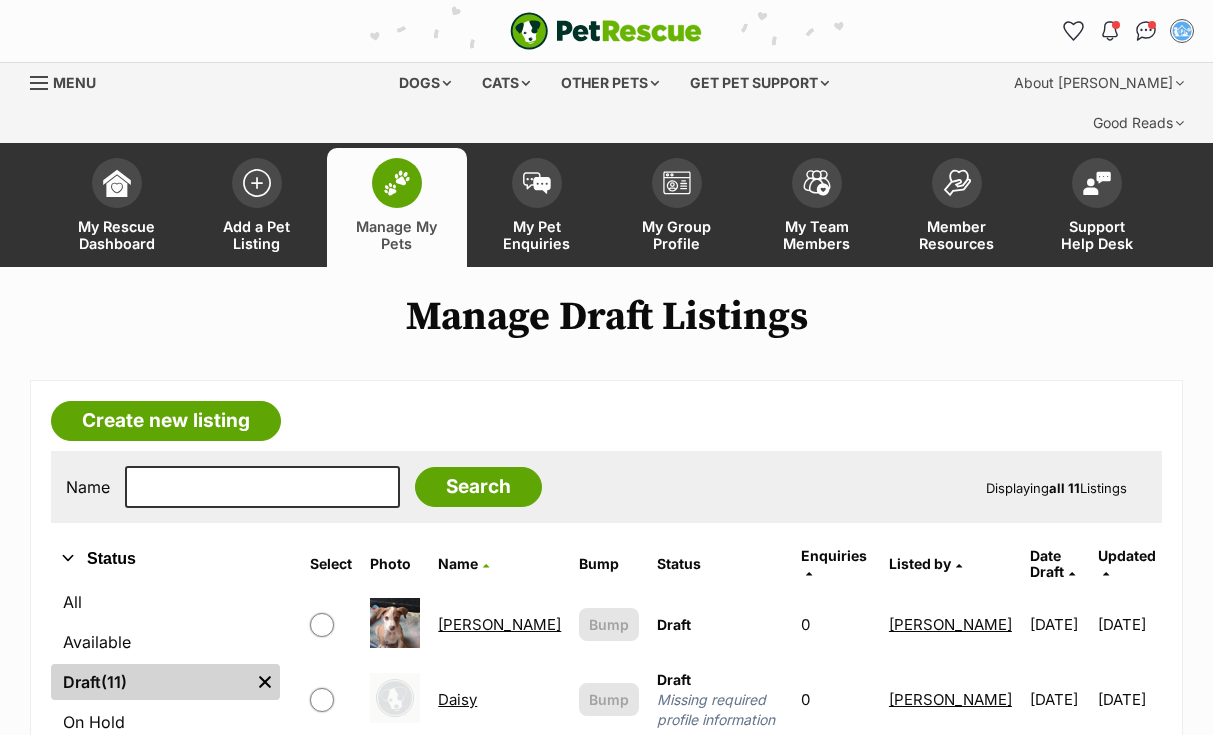 scroll, scrollTop: 0, scrollLeft: 0, axis: both 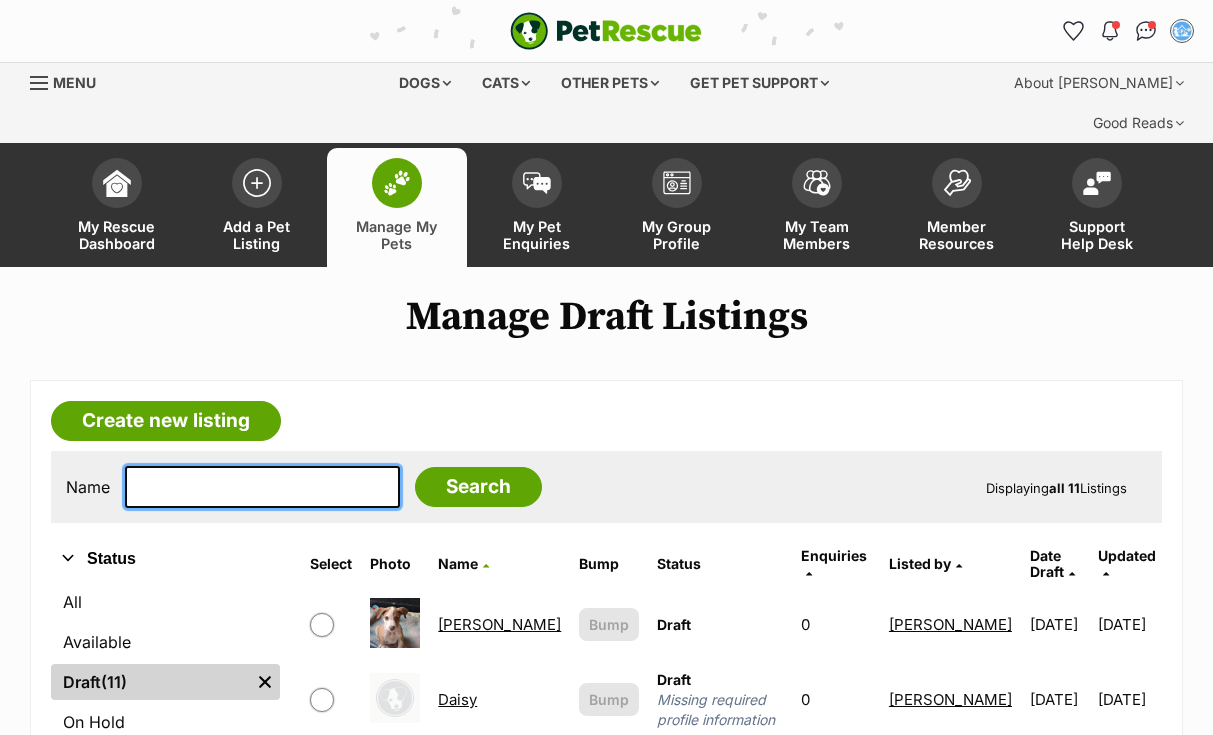 click at bounding box center (262, 487) 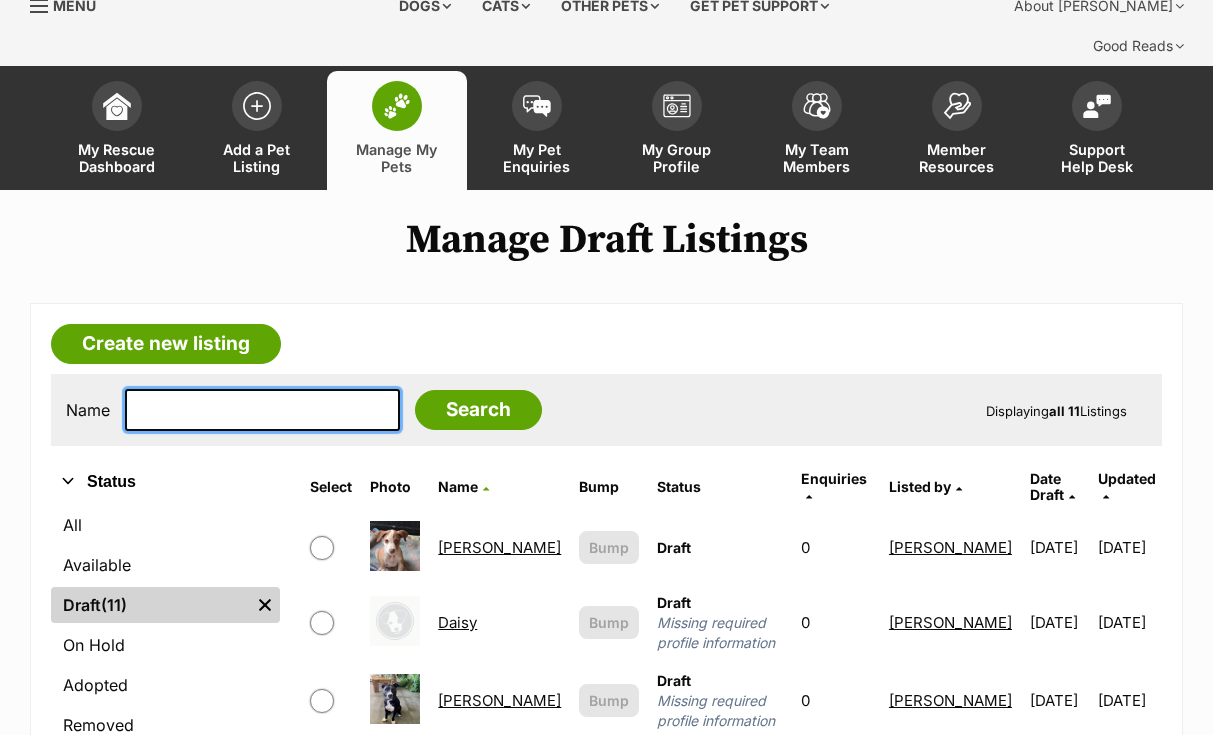 scroll, scrollTop: 85, scrollLeft: 0, axis: vertical 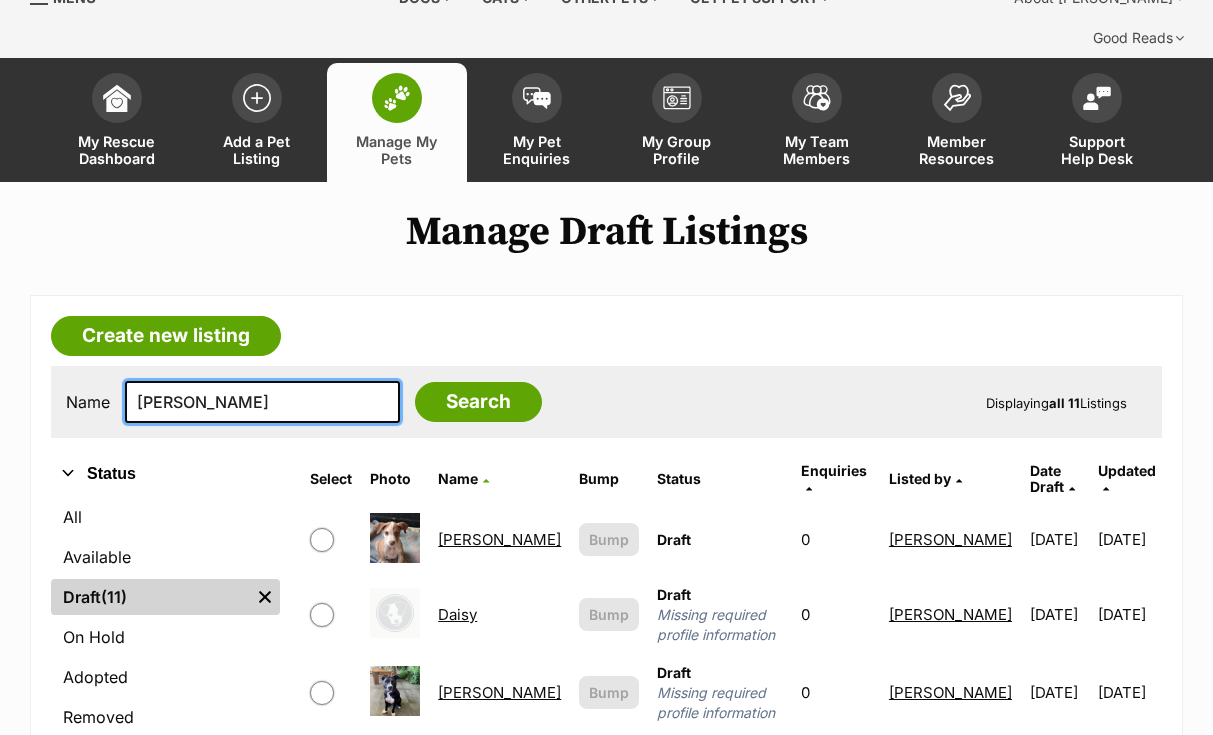 type on "[PERSON_NAME]" 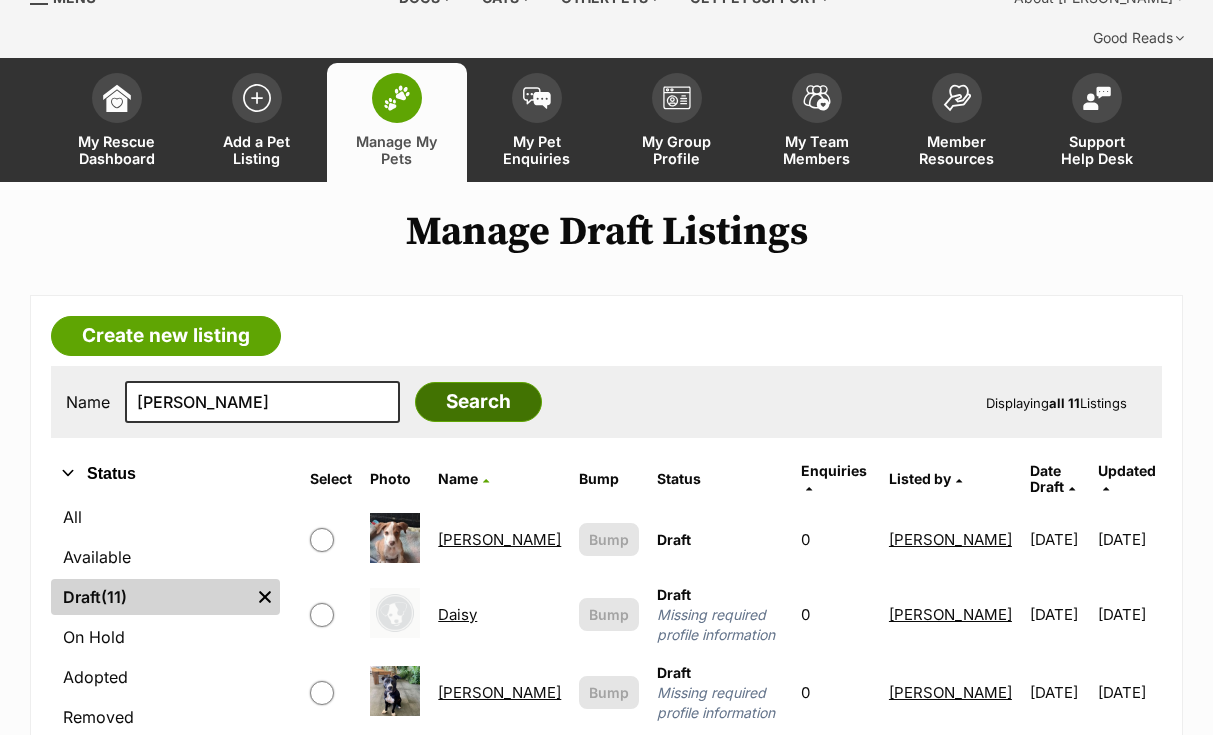 drag, startPoint x: 217, startPoint y: 384, endPoint x: 440, endPoint y: 360, distance: 224.28777 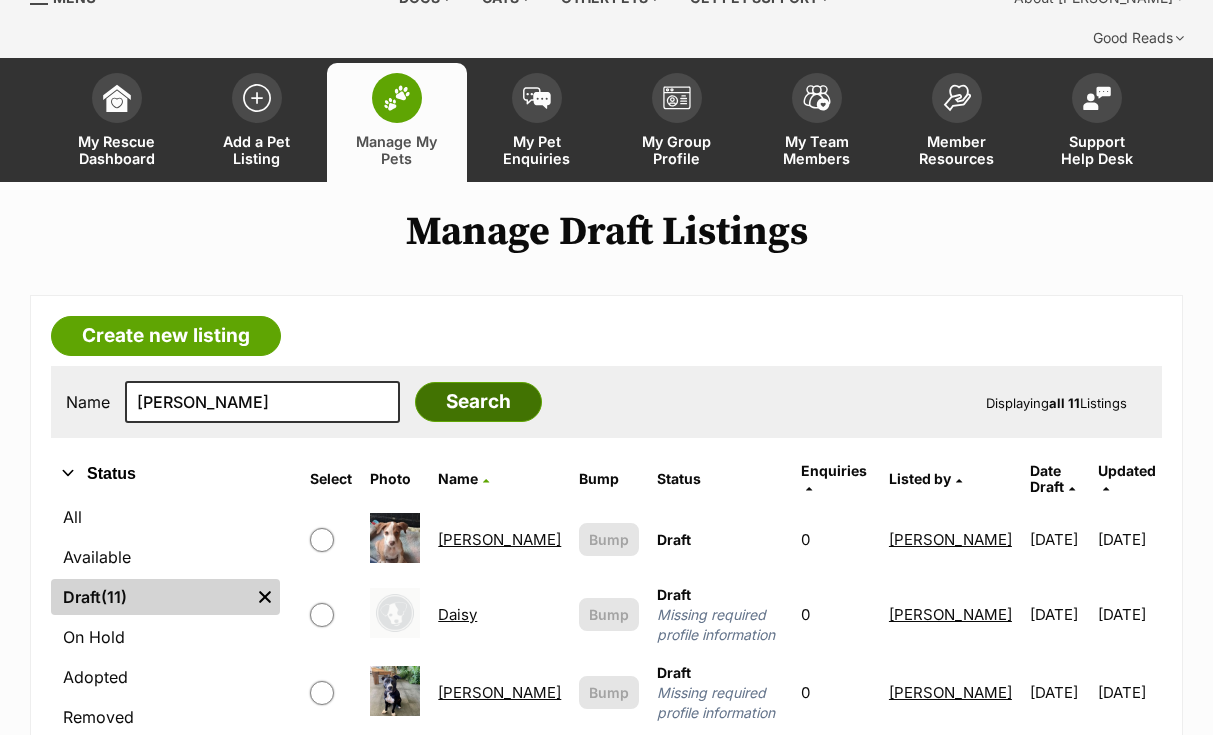 click on "Search" at bounding box center (478, 402) 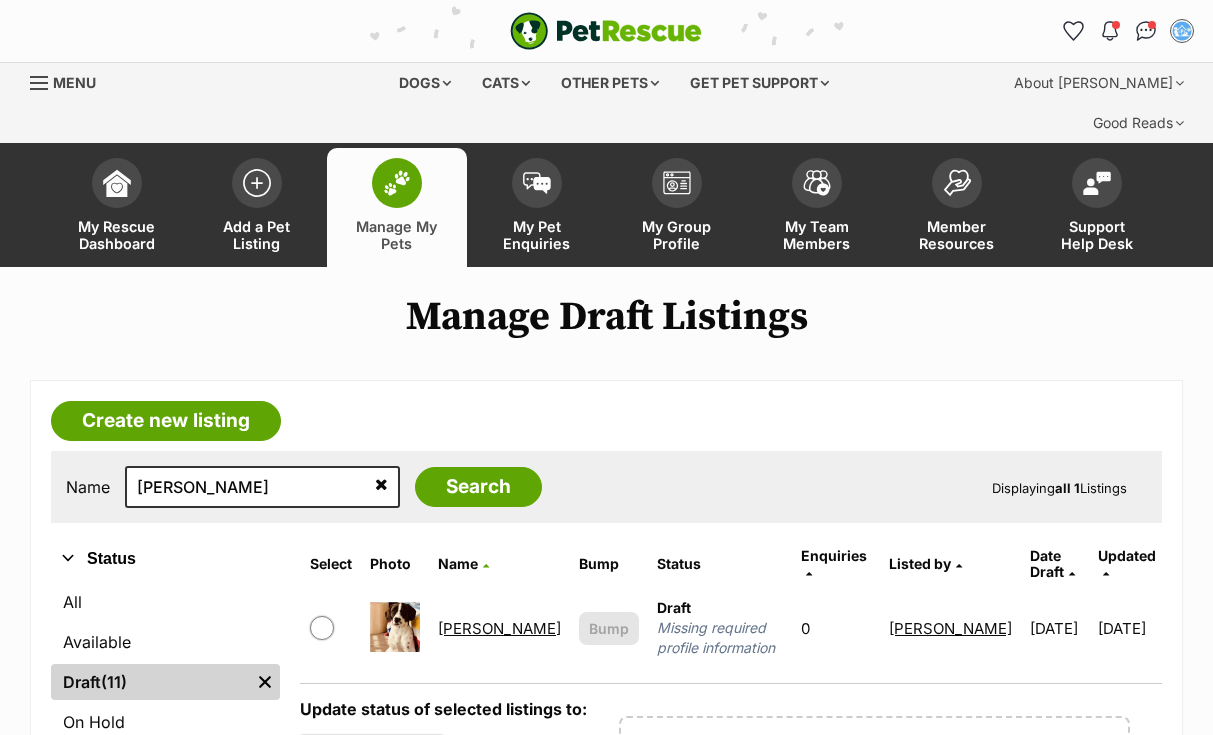 scroll, scrollTop: 0, scrollLeft: 0, axis: both 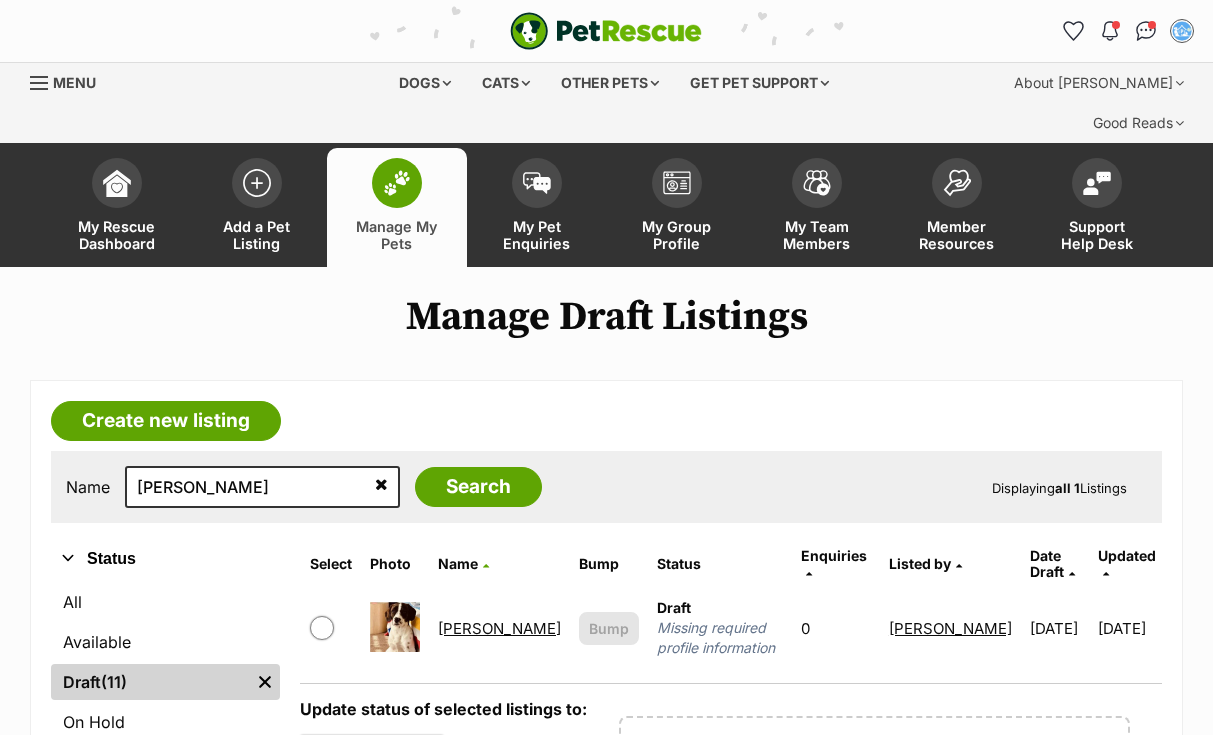 click on "Winston" at bounding box center (499, 628) 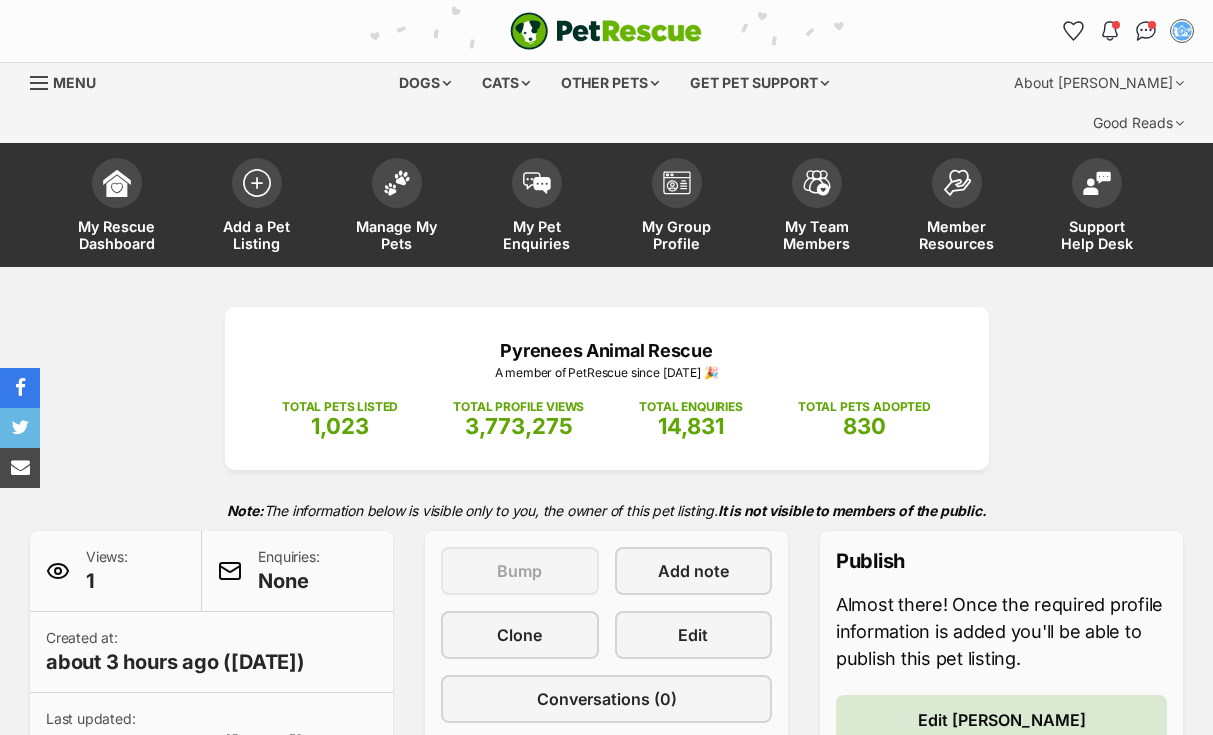 scroll, scrollTop: 0, scrollLeft: 0, axis: both 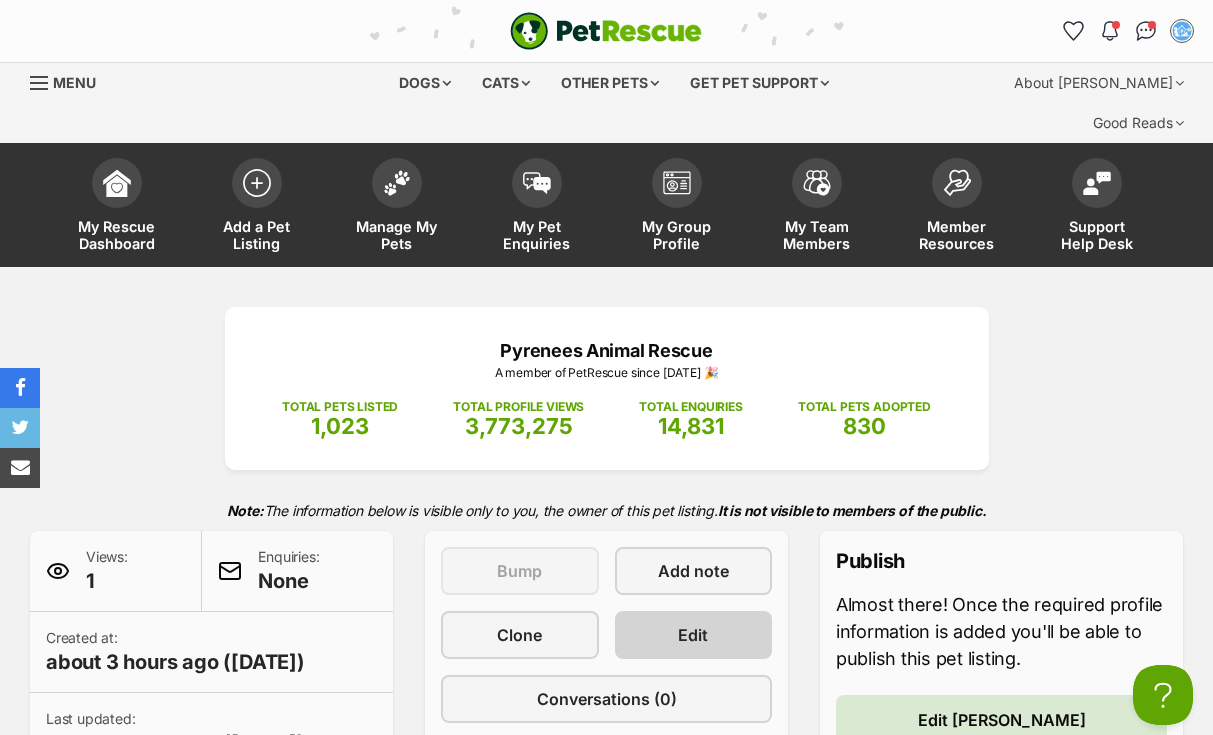 click on "Edit" at bounding box center (694, 635) 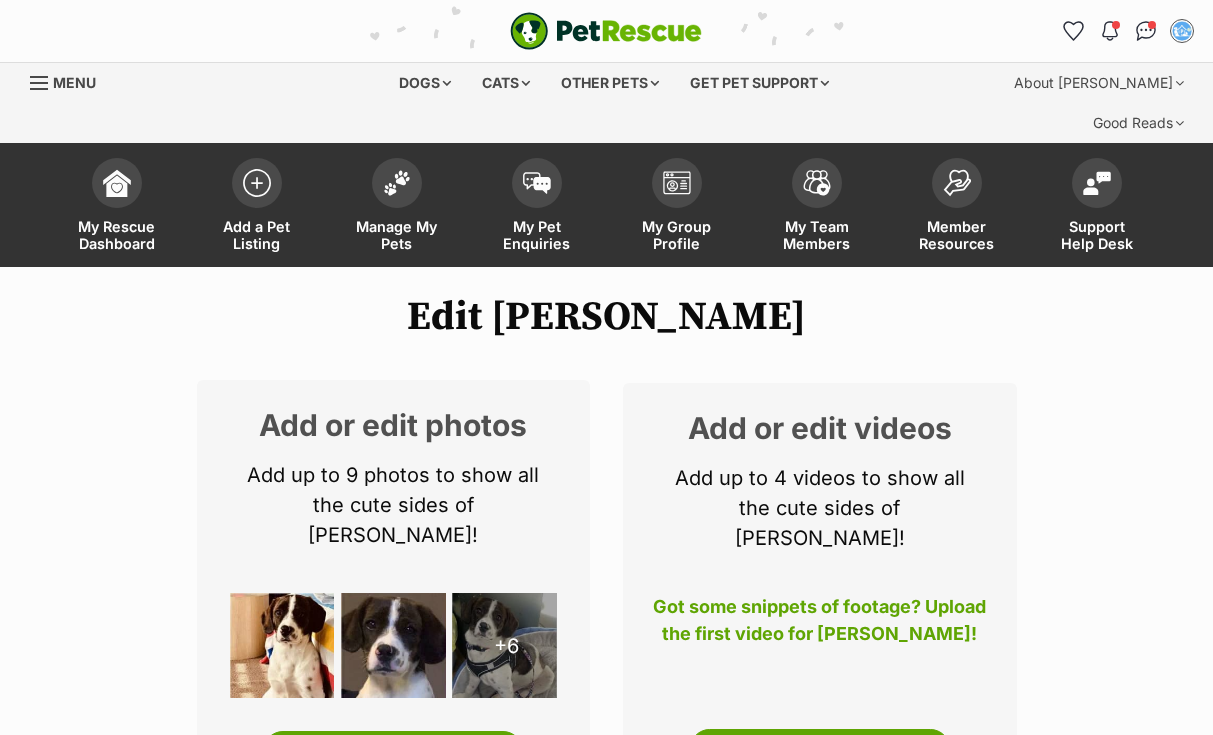 scroll, scrollTop: 0, scrollLeft: 0, axis: both 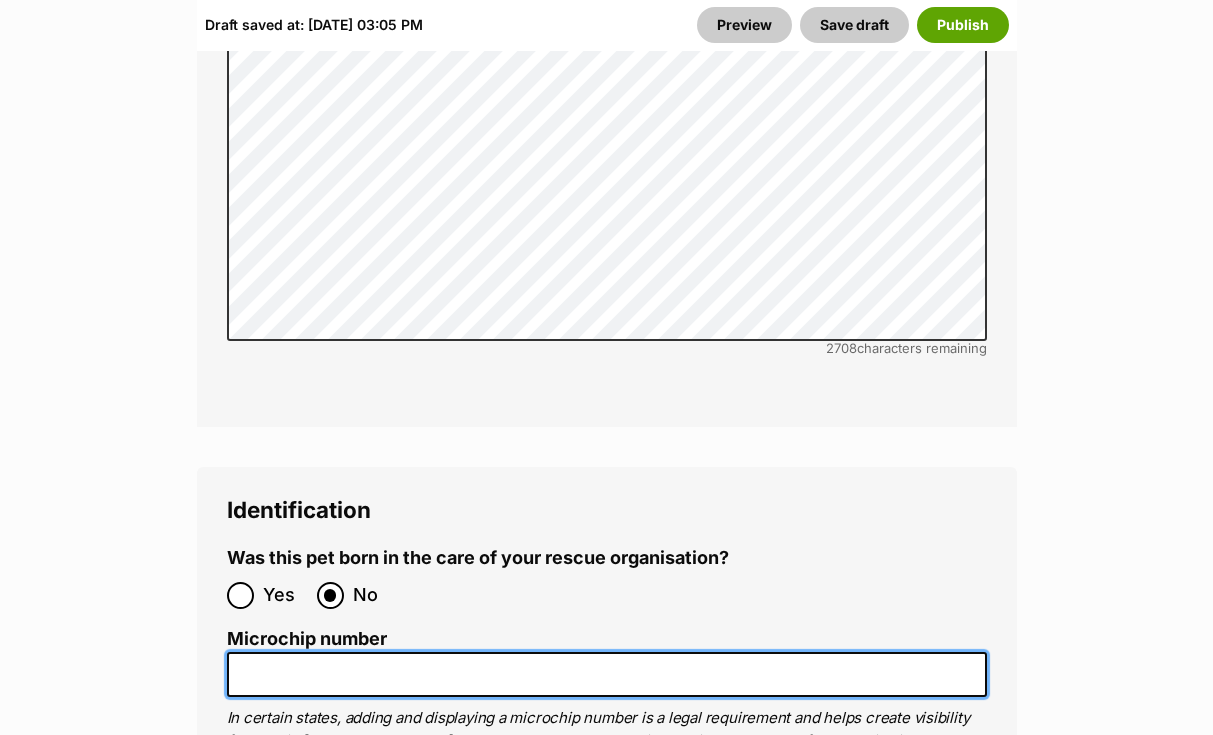 click on "Microchip number" at bounding box center (607, 674) 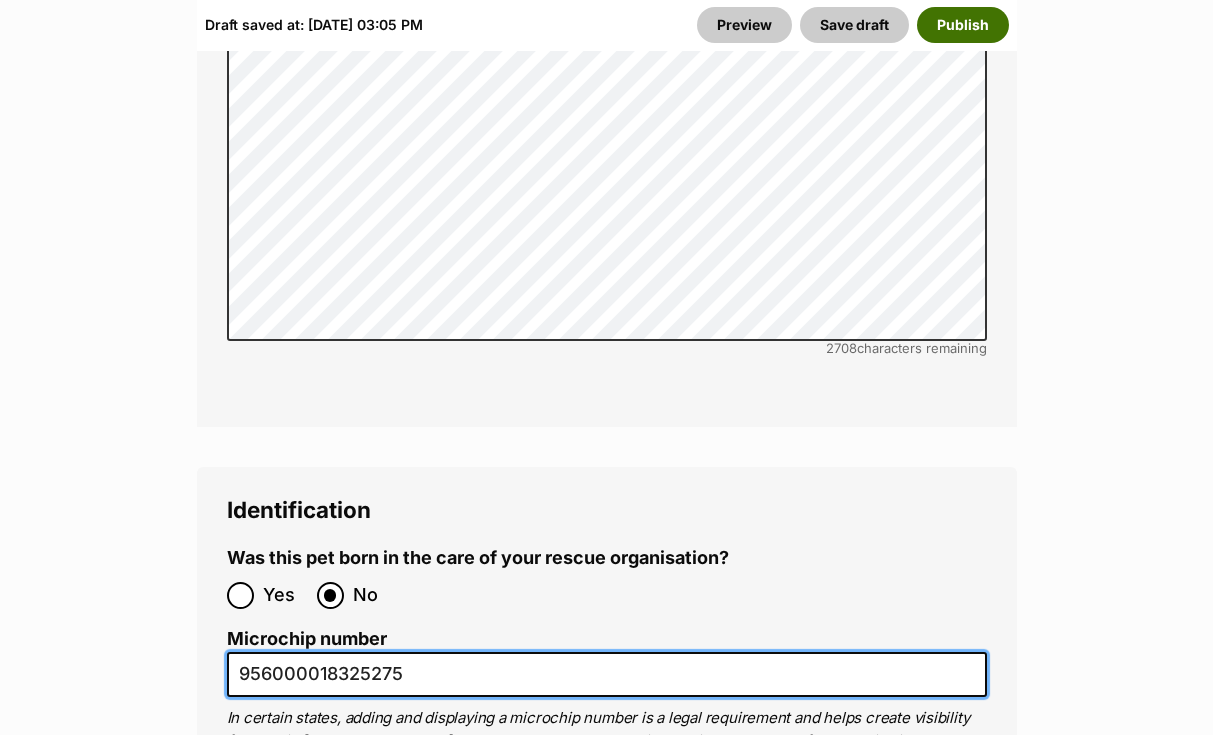 type on "956000018325275" 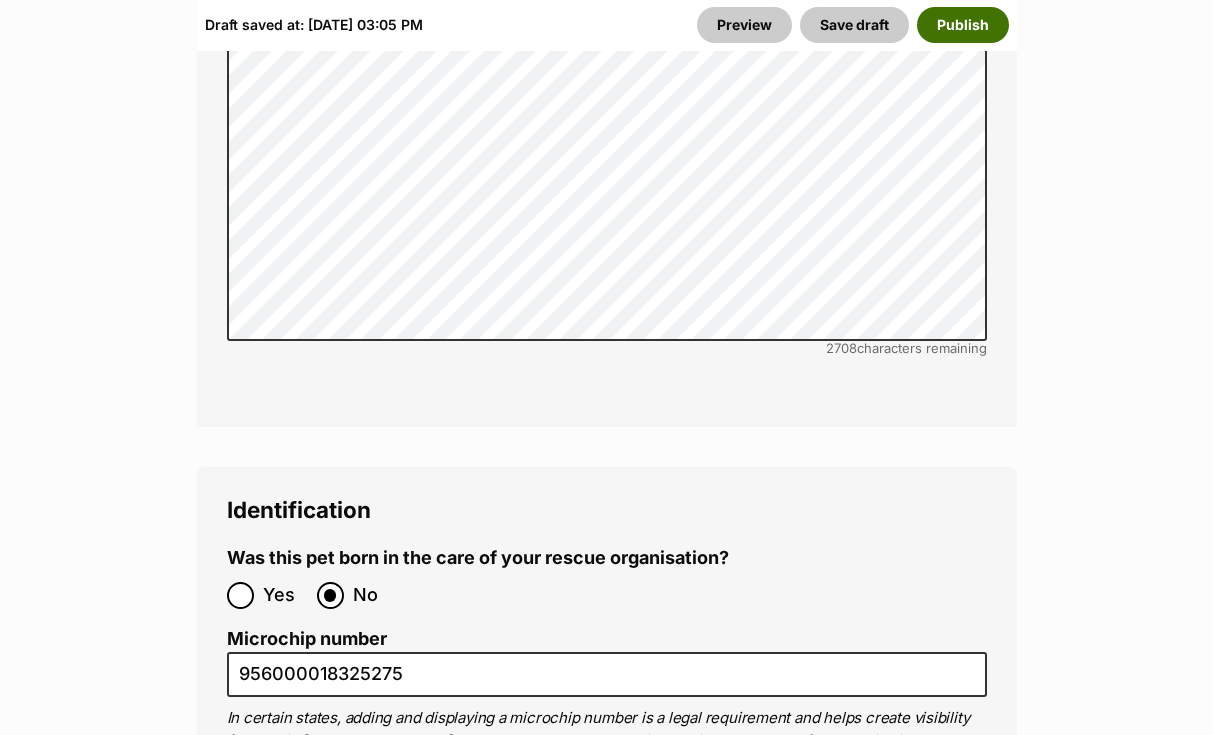 click on "Publish" at bounding box center (963, 25) 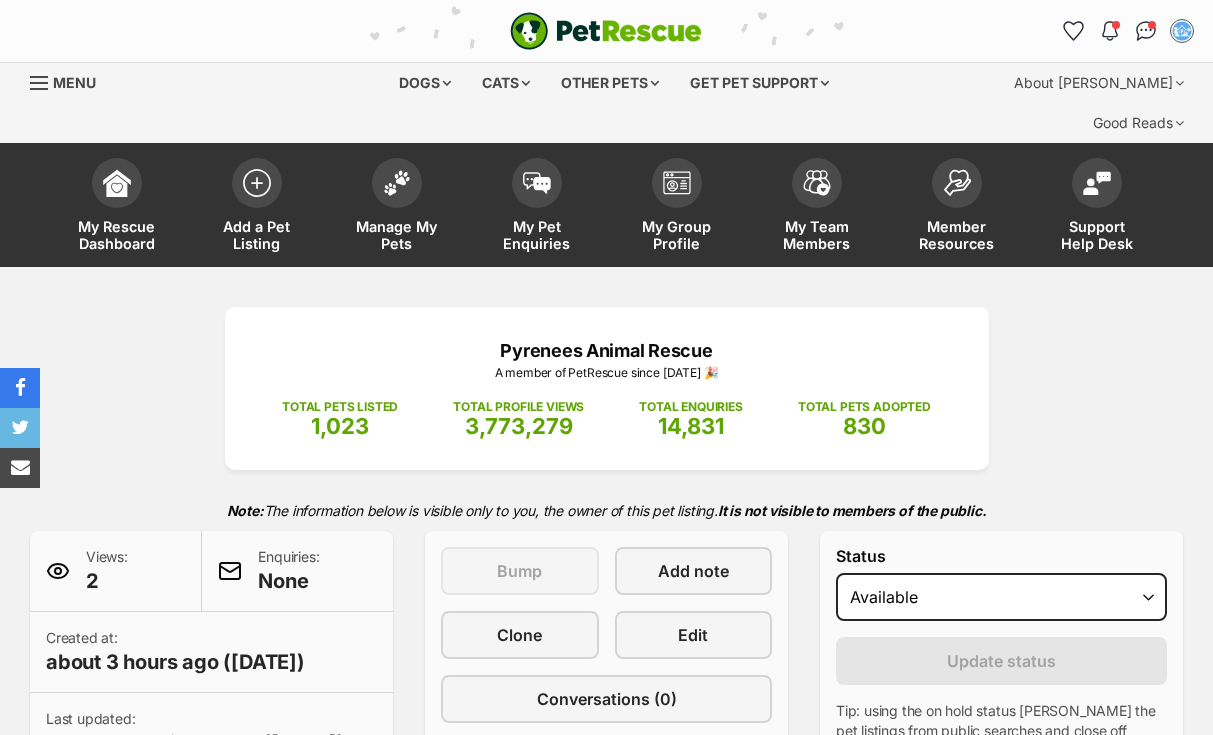 scroll, scrollTop: 0, scrollLeft: 0, axis: both 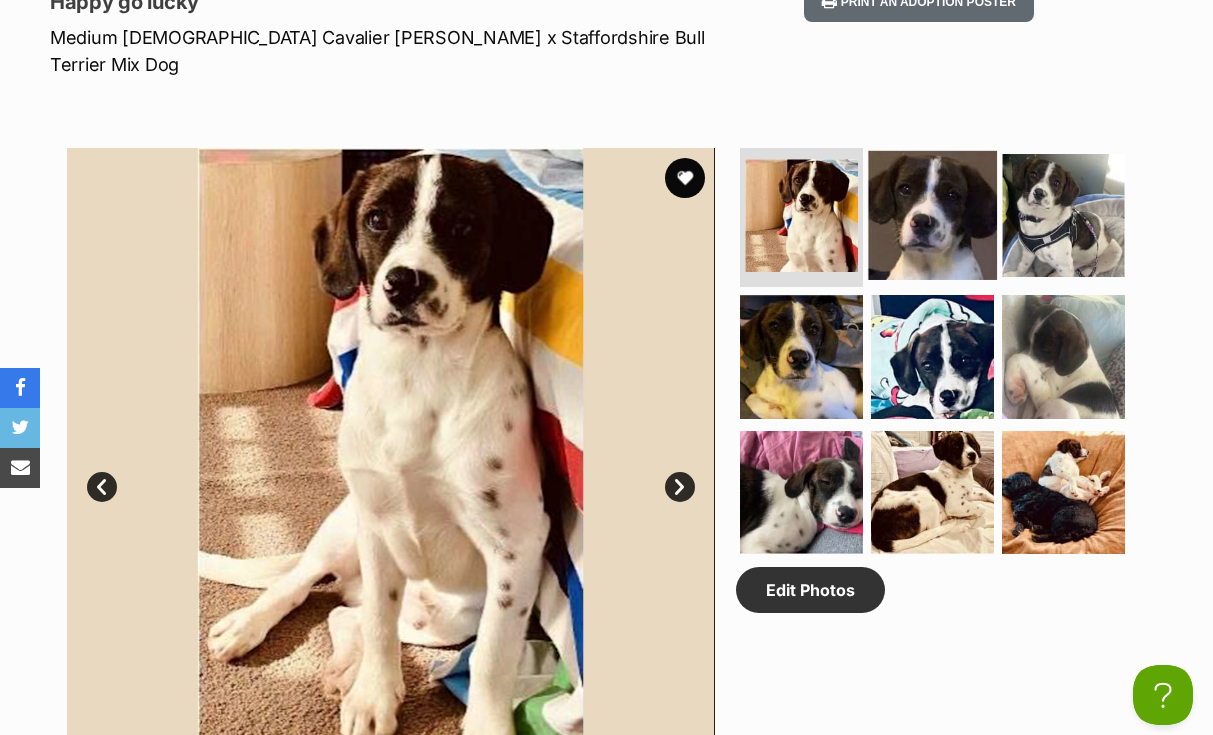 click at bounding box center (932, 214) 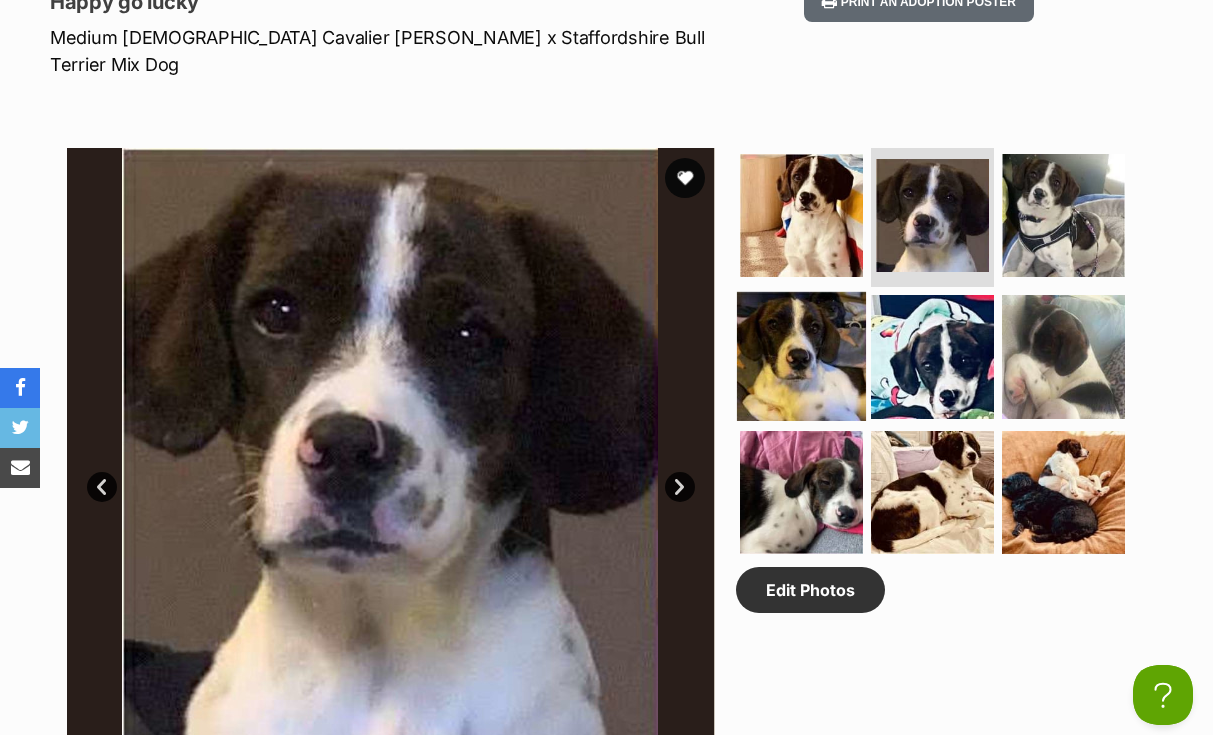 click at bounding box center [801, 356] 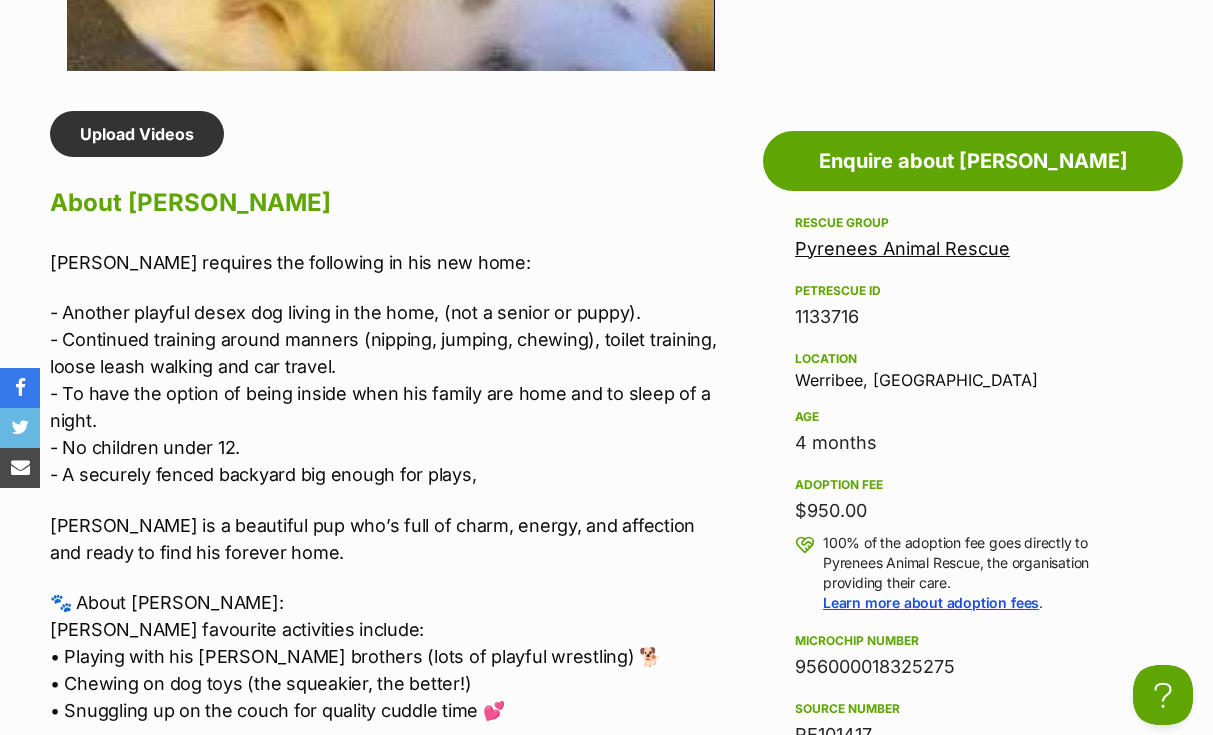 scroll, scrollTop: 1696, scrollLeft: 0, axis: vertical 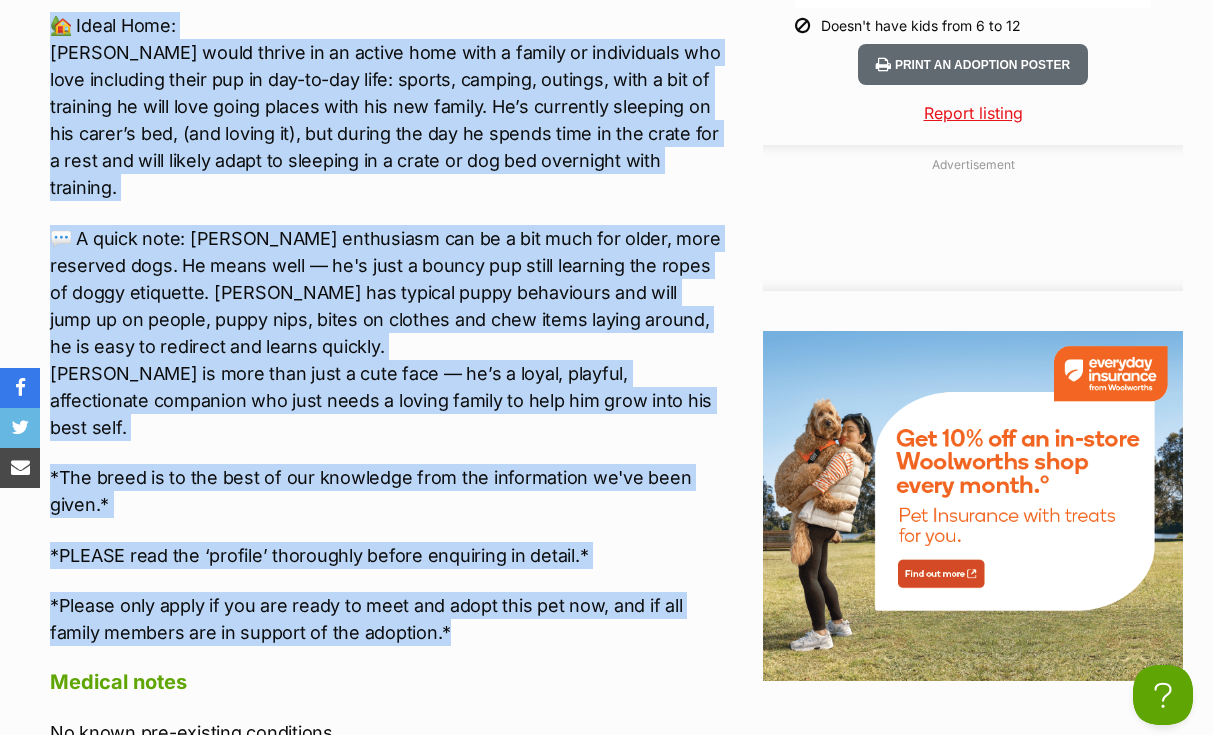 drag, startPoint x: 55, startPoint y: 211, endPoint x: 460, endPoint y: 566, distance: 538.5629 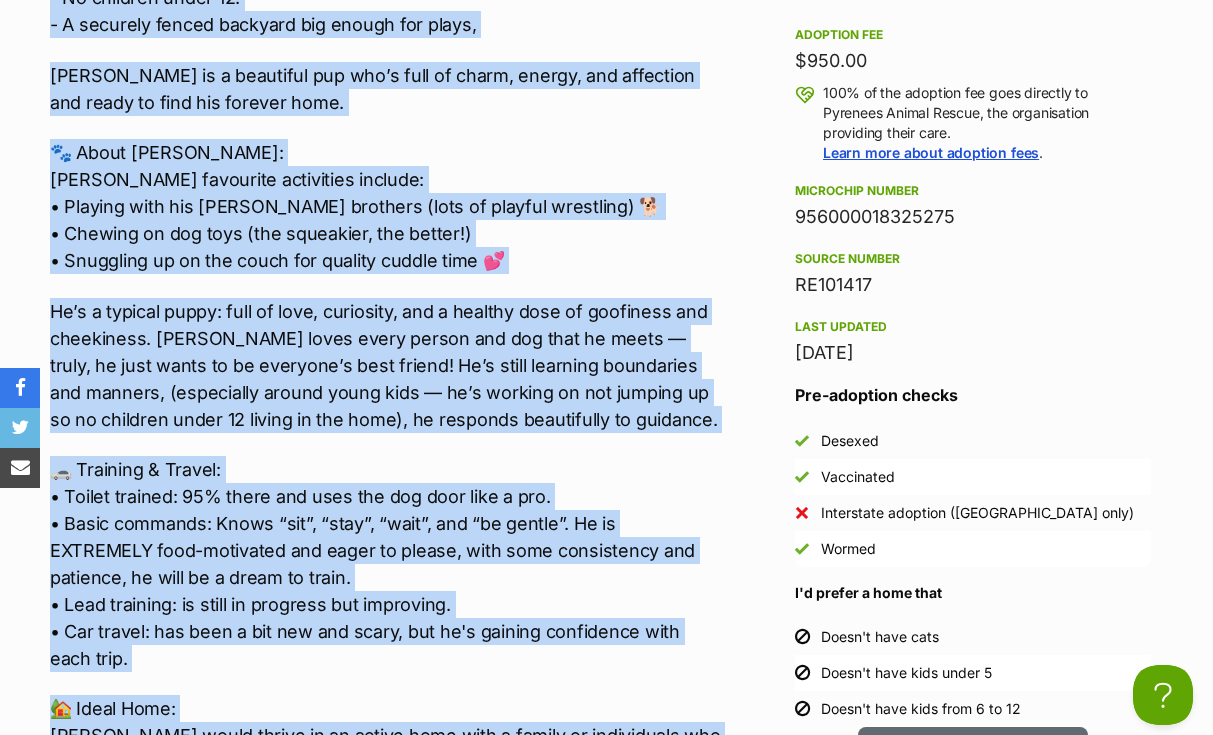 scroll, scrollTop: 2143, scrollLeft: 0, axis: vertical 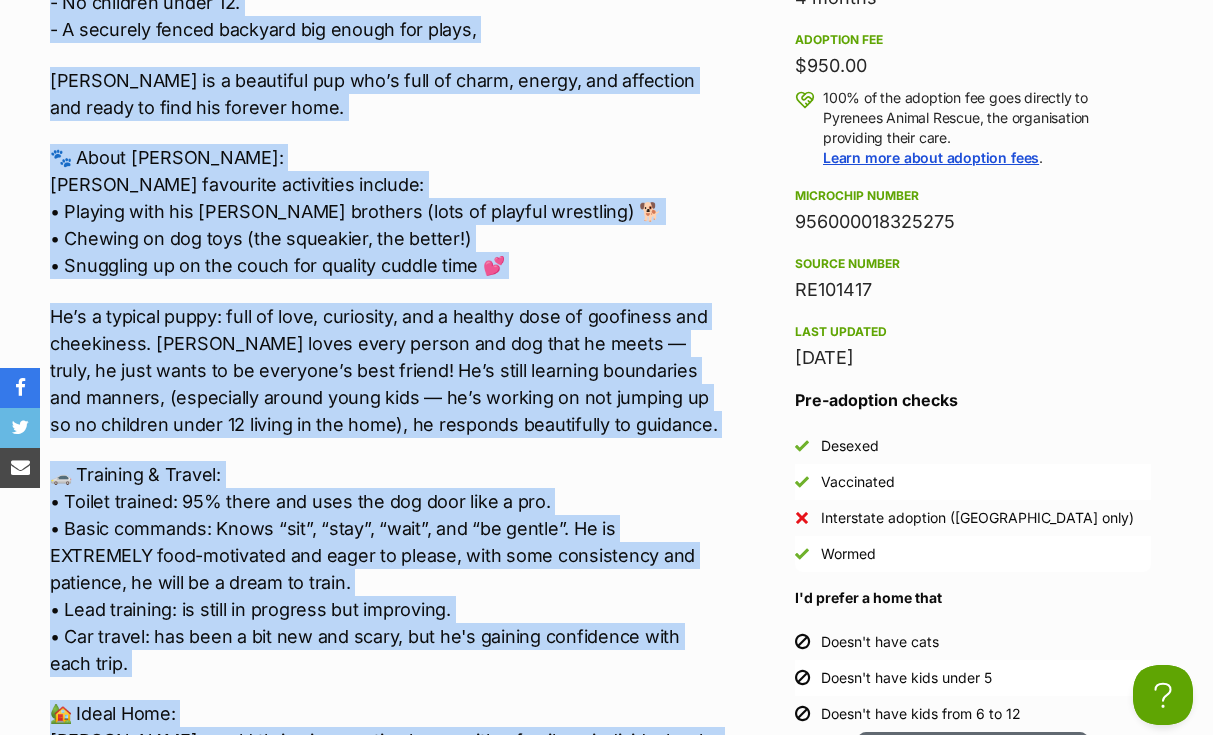 drag, startPoint x: 797, startPoint y: 169, endPoint x: 962, endPoint y: 176, distance: 165.14842 